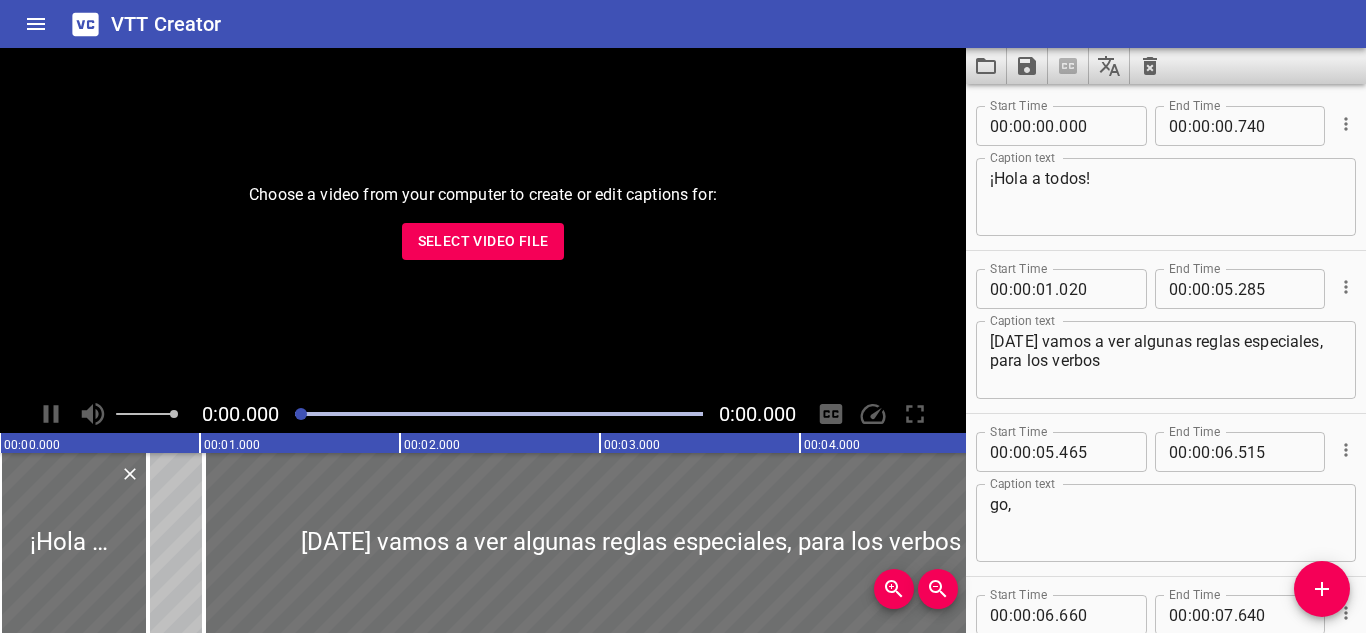 scroll, scrollTop: 0, scrollLeft: 0, axis: both 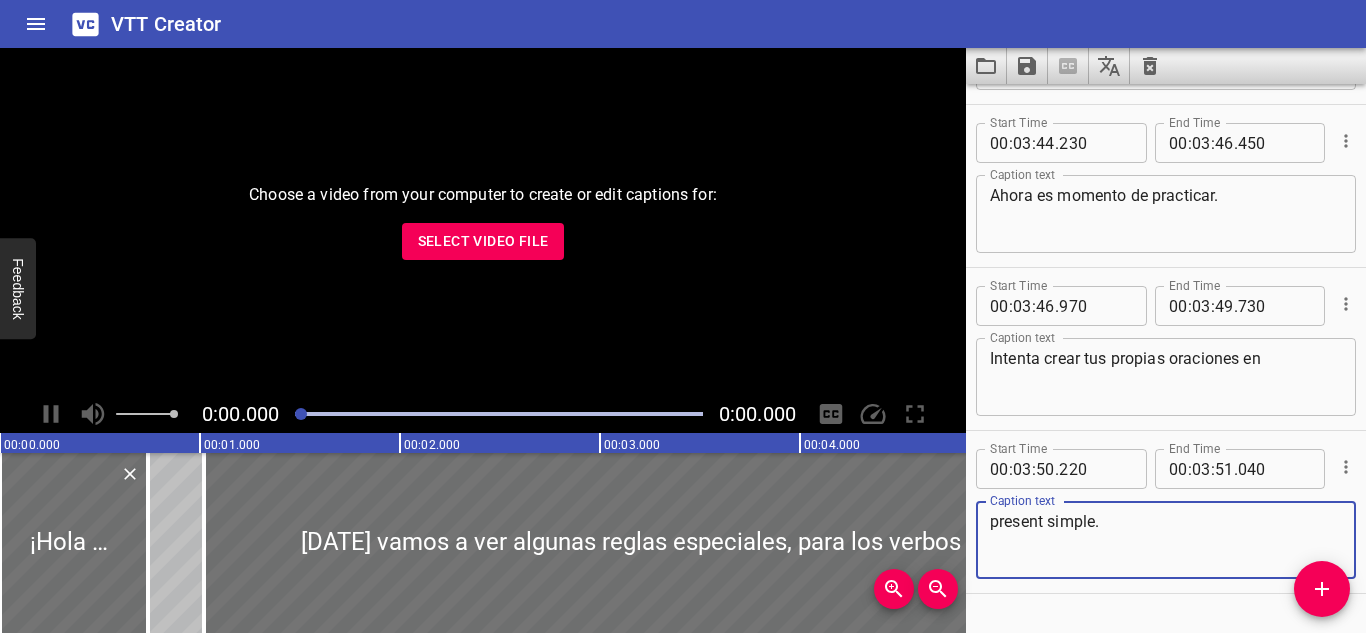 click on "Select Video File" at bounding box center [483, 241] 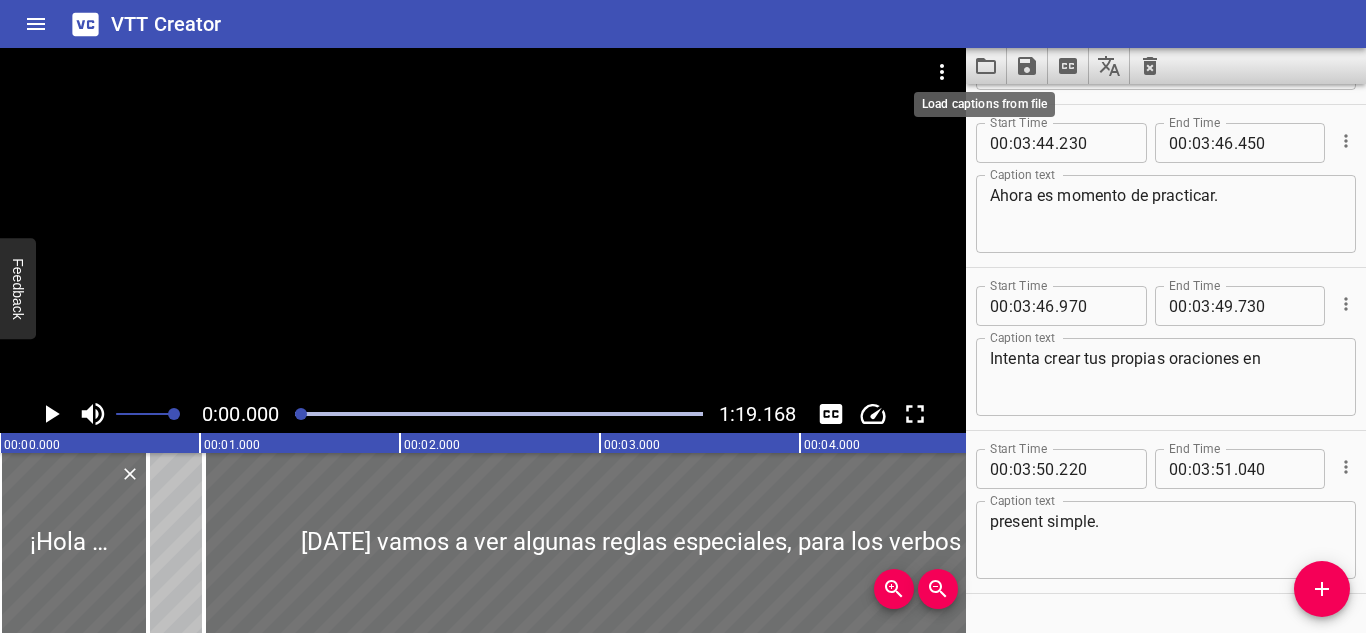 click 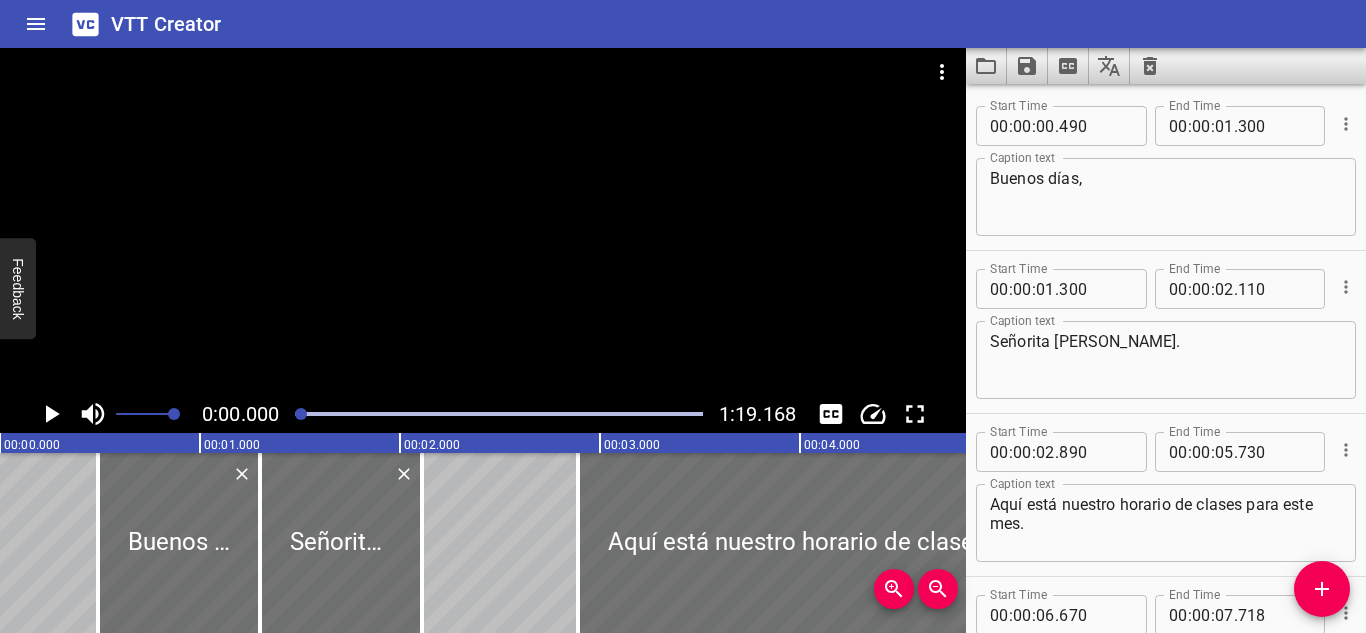 scroll, scrollTop: 6177, scrollLeft: 0, axis: vertical 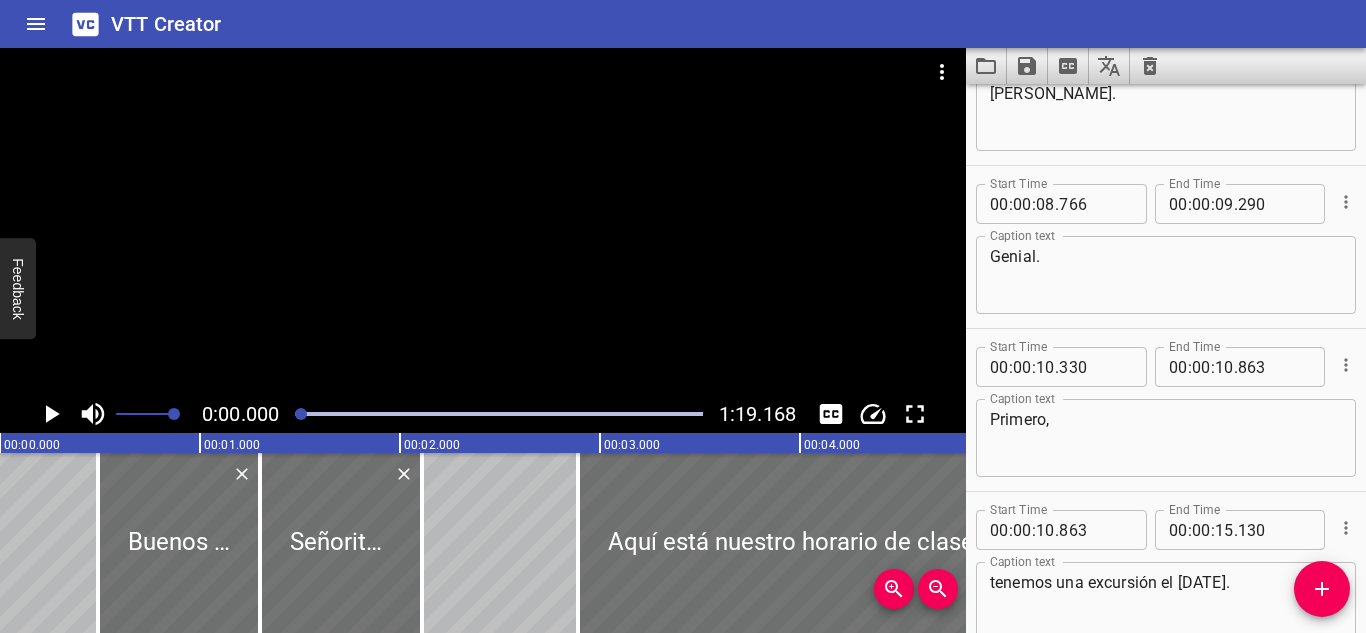 click on "Genial." at bounding box center (1166, 275) 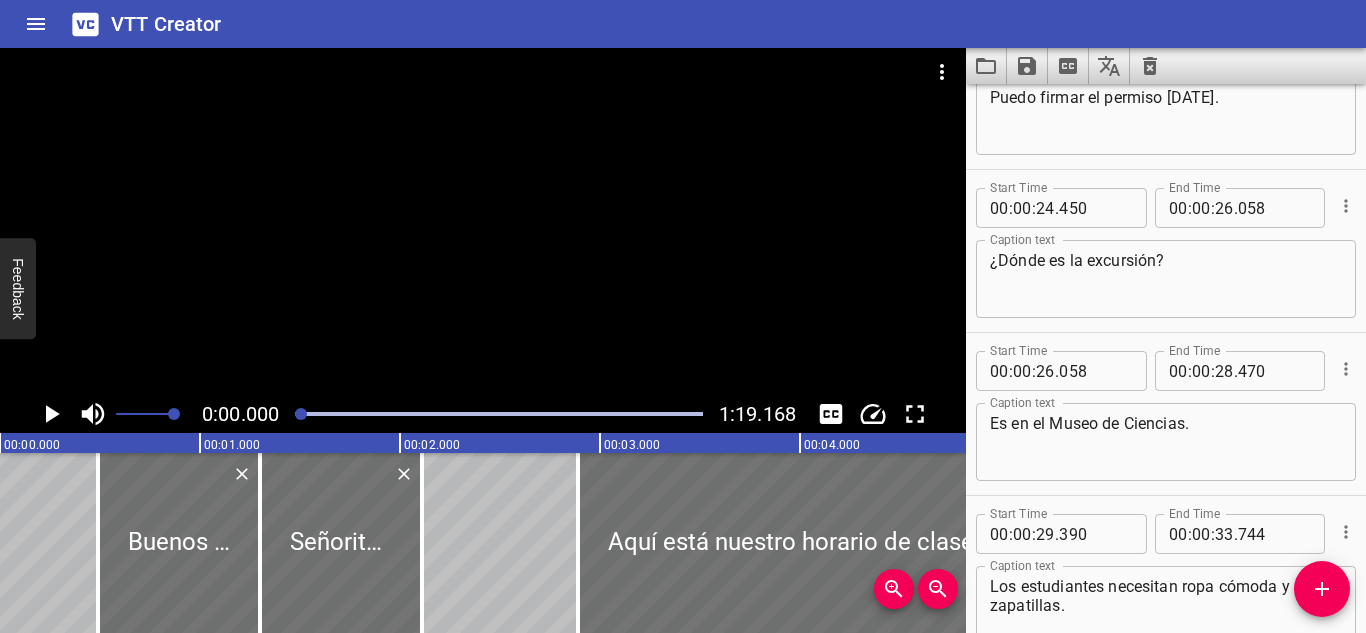 scroll, scrollTop: 2300, scrollLeft: 0, axis: vertical 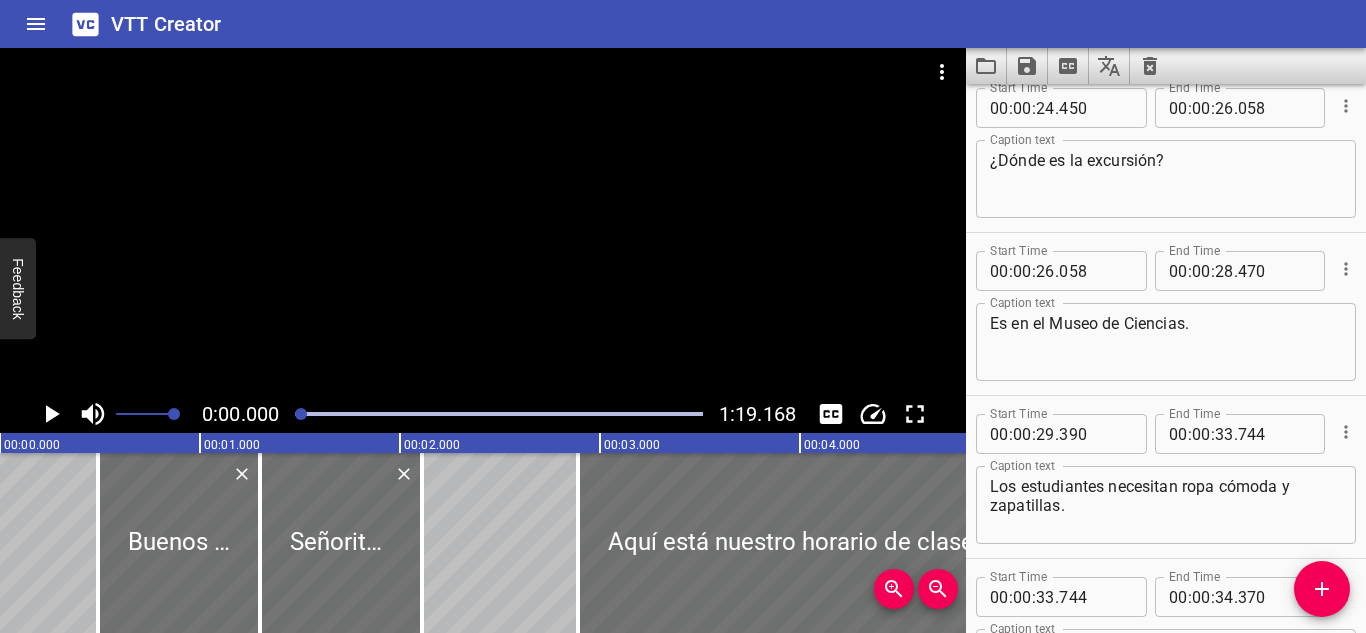 click on "Es en el Museo de Ciencias." at bounding box center [1166, 342] 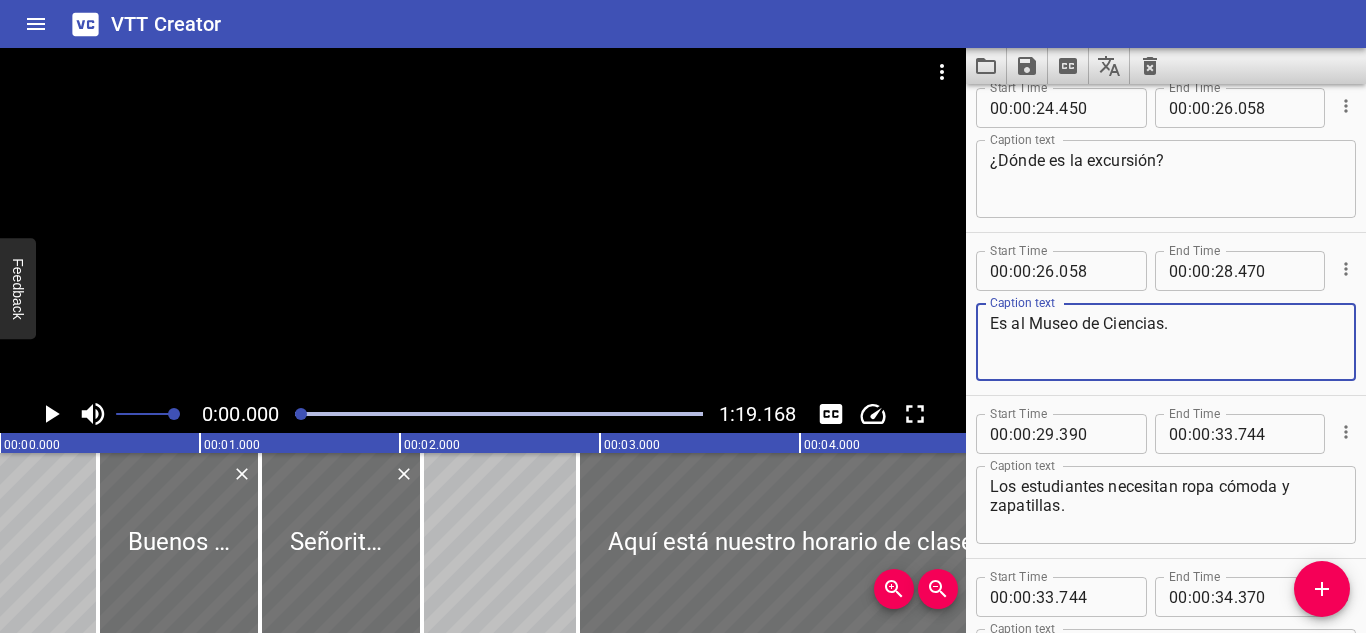drag, startPoint x: 1024, startPoint y: 328, endPoint x: 963, endPoint y: 334, distance: 61.294373 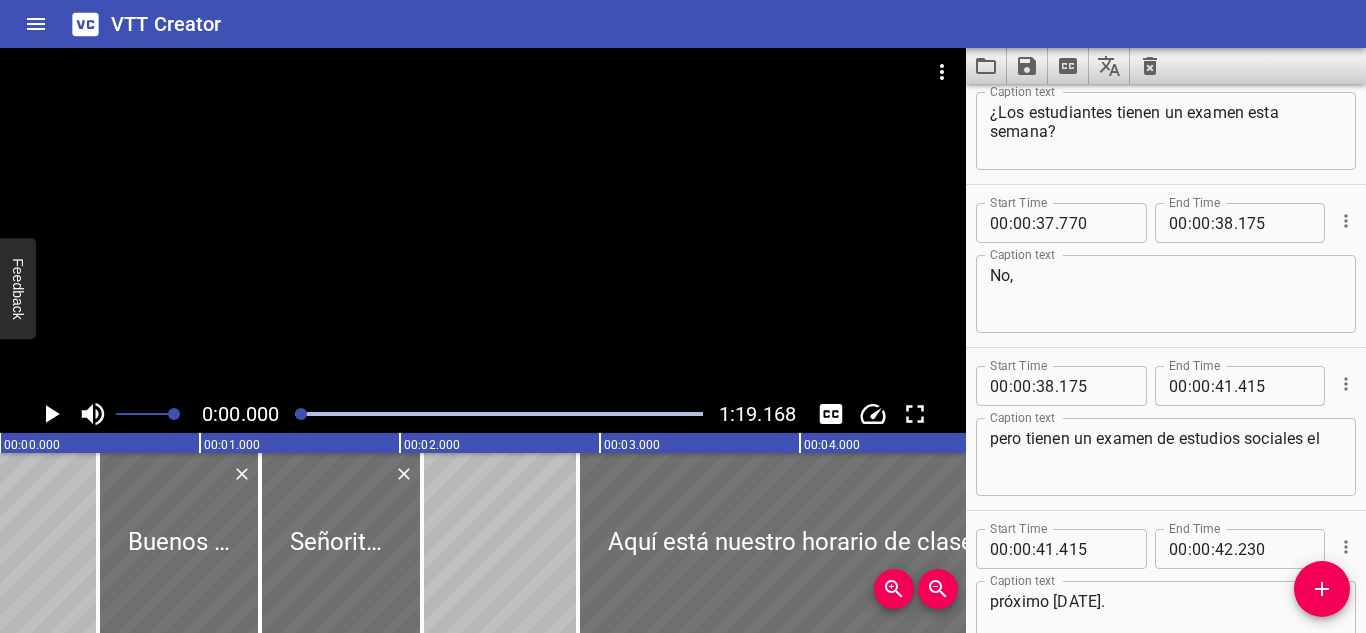 scroll, scrollTop: 3100, scrollLeft: 0, axis: vertical 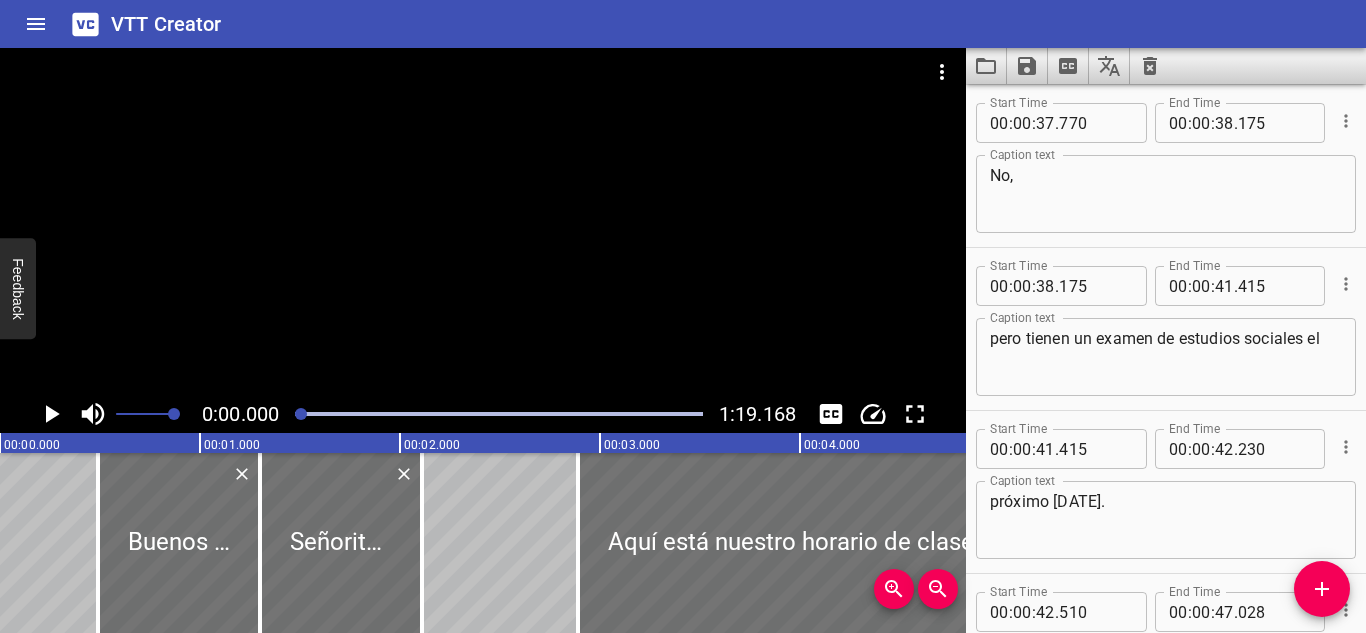 type on "Al Museo de Ciencias." 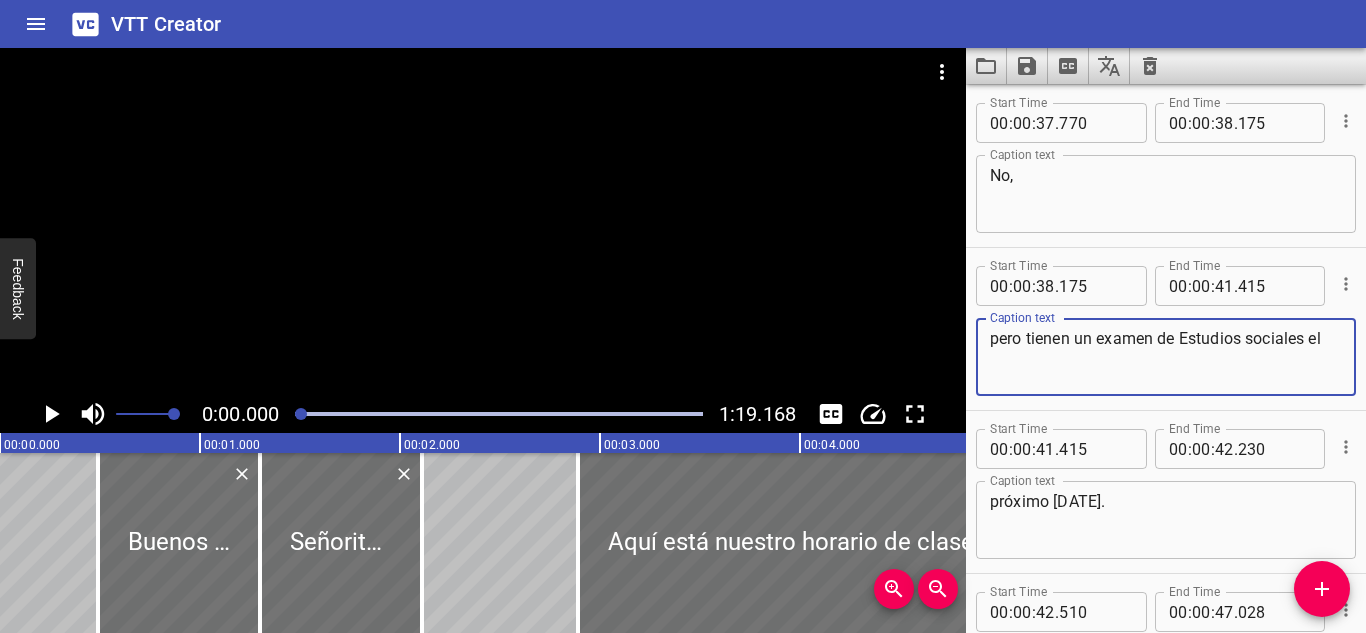 click on "pero tienen un examen de Estudios sociales el" at bounding box center [1166, 357] 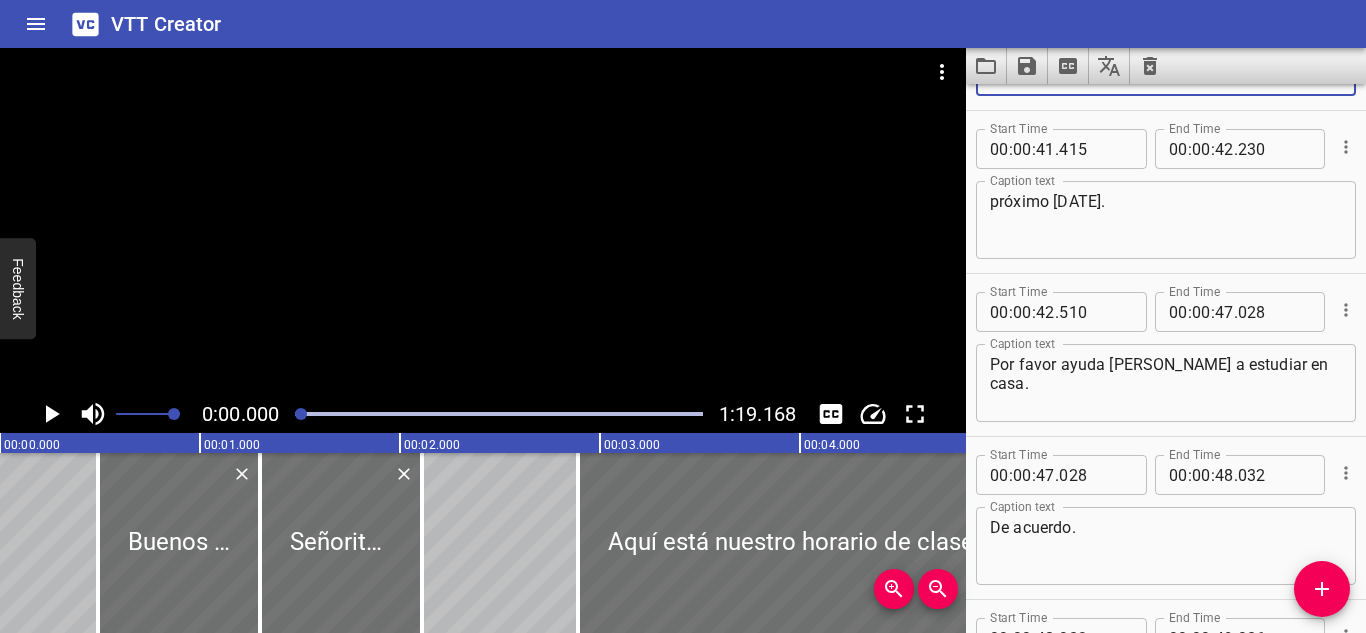 scroll, scrollTop: 3500, scrollLeft: 0, axis: vertical 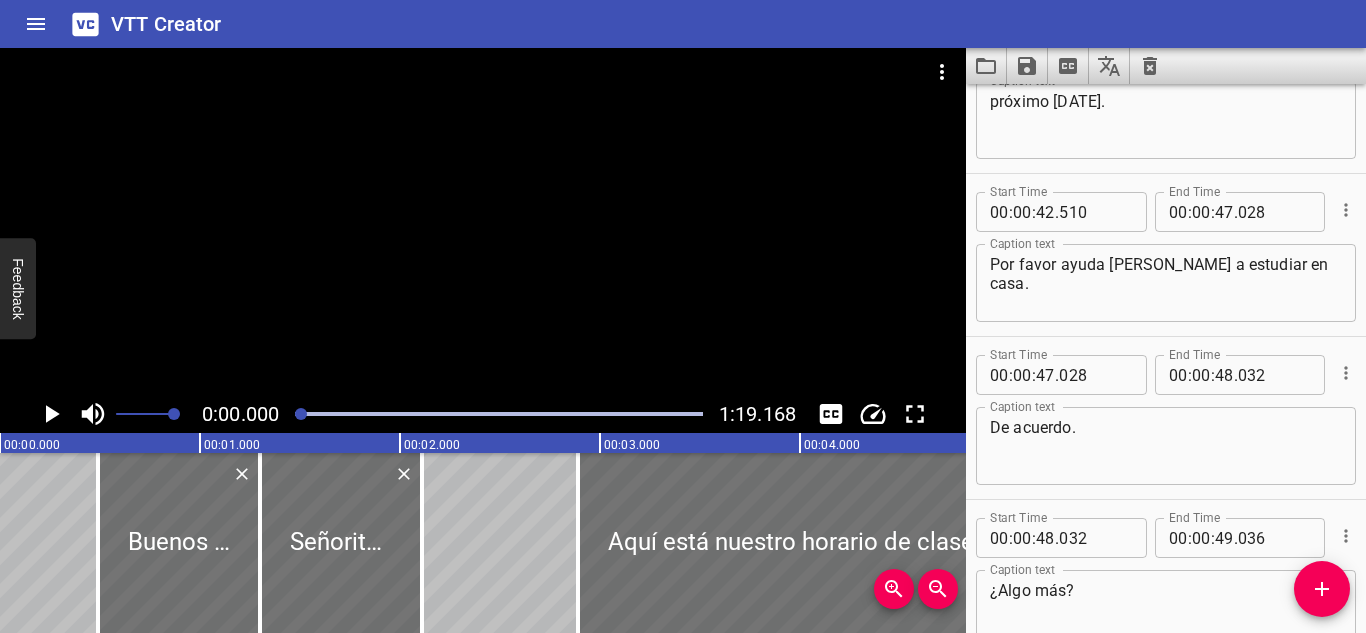 type on "pero tienen un examen de Estudios Sociales el" 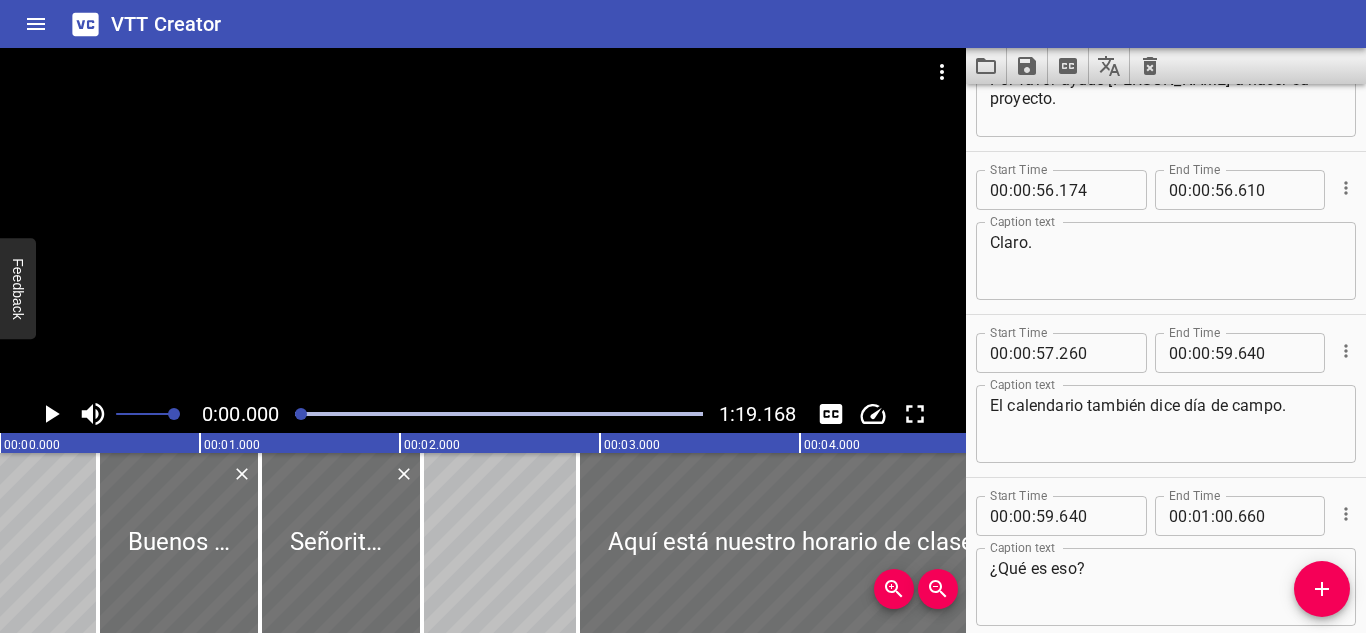 scroll, scrollTop: 4600, scrollLeft: 0, axis: vertical 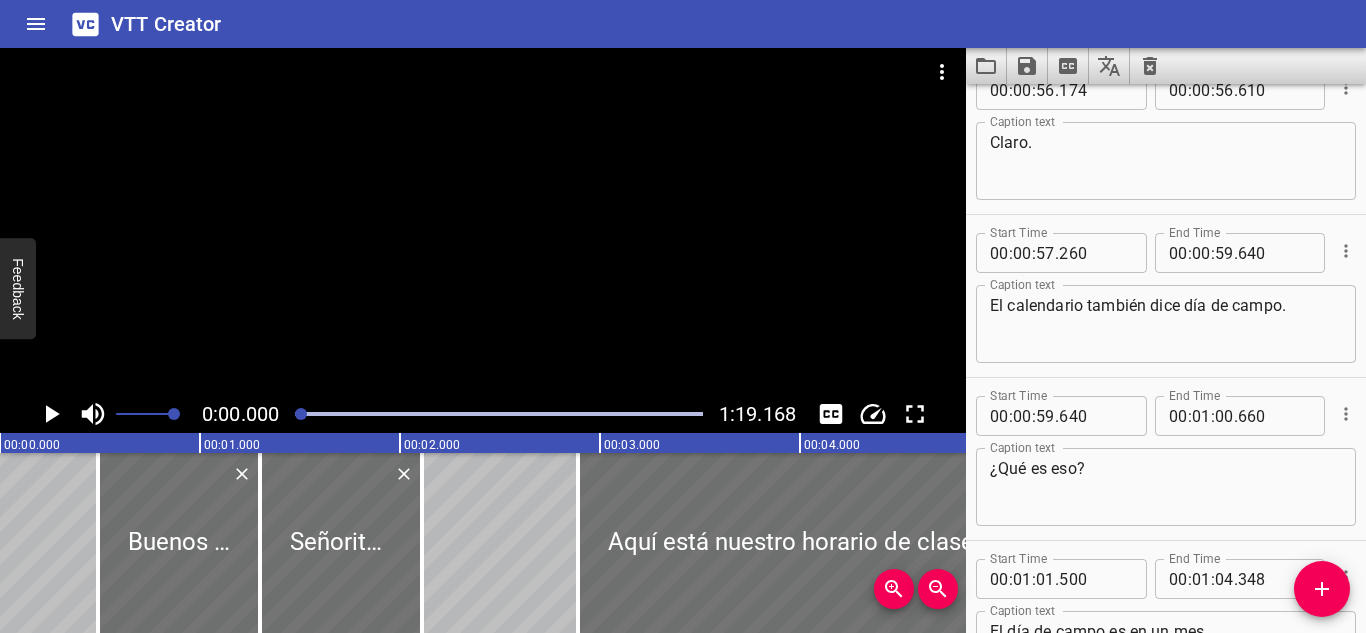 type on "Por favor ayude [PERSON_NAME] a estudiar en casa." 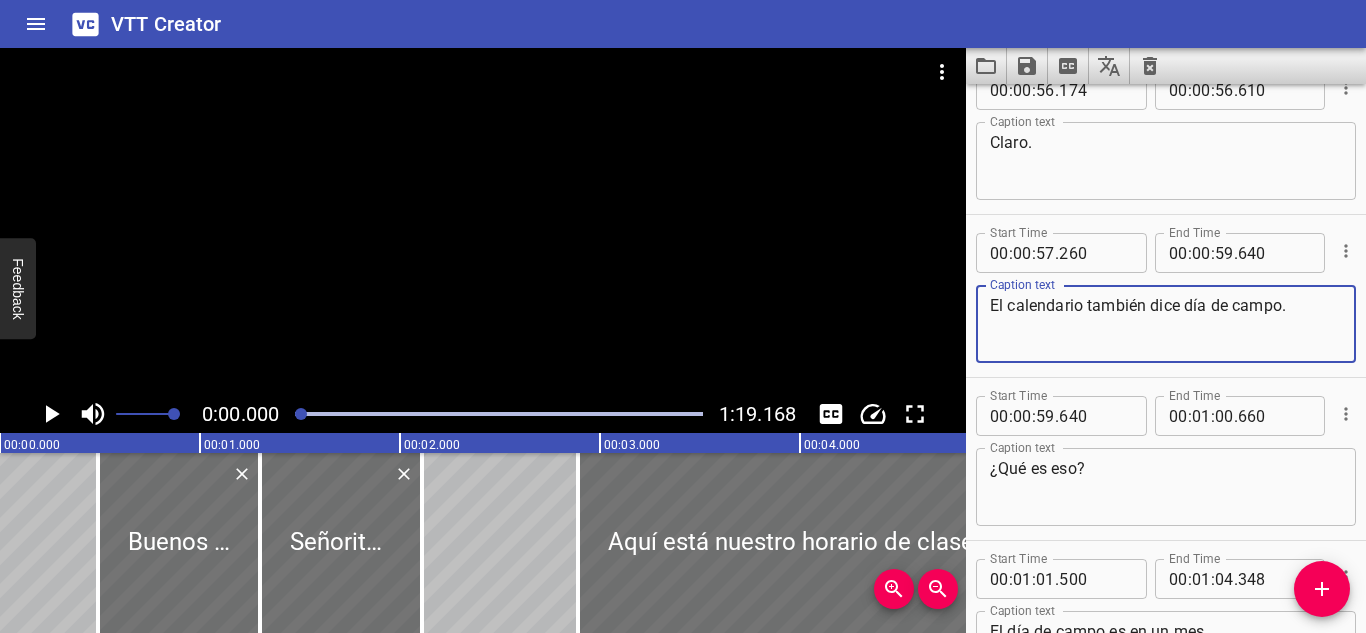 drag, startPoint x: 1256, startPoint y: 314, endPoint x: 1180, endPoint y: 331, distance: 77.87811 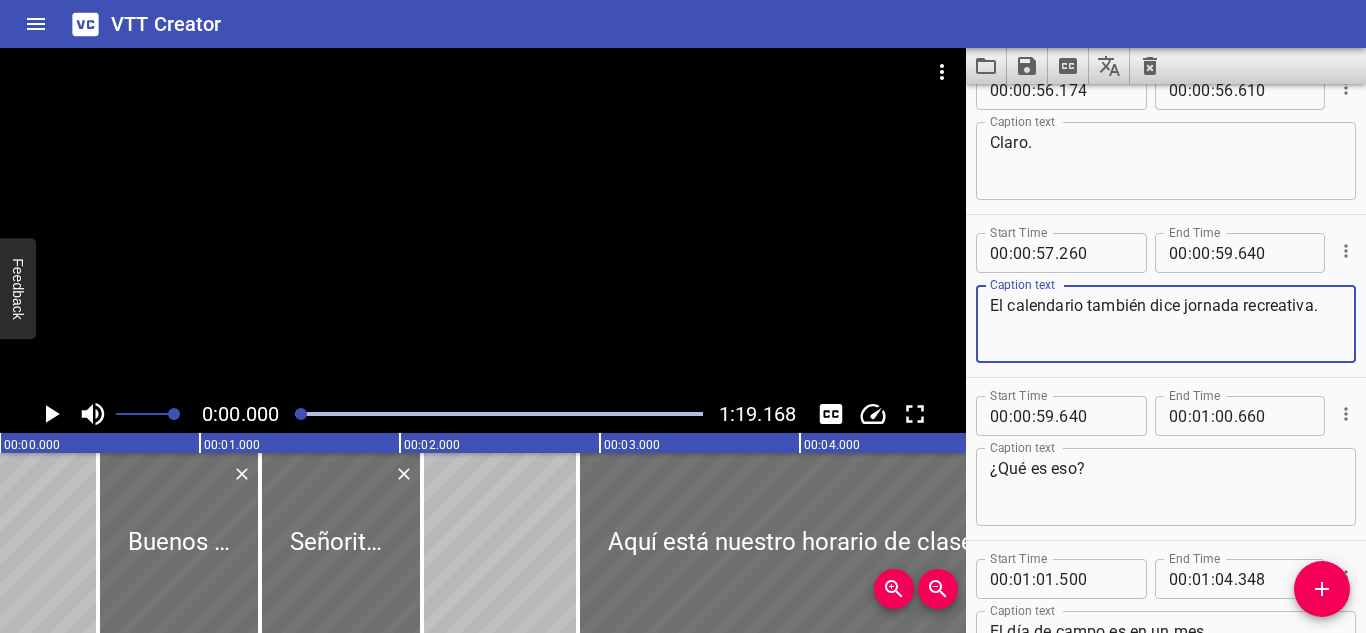 scroll, scrollTop: 4800, scrollLeft: 0, axis: vertical 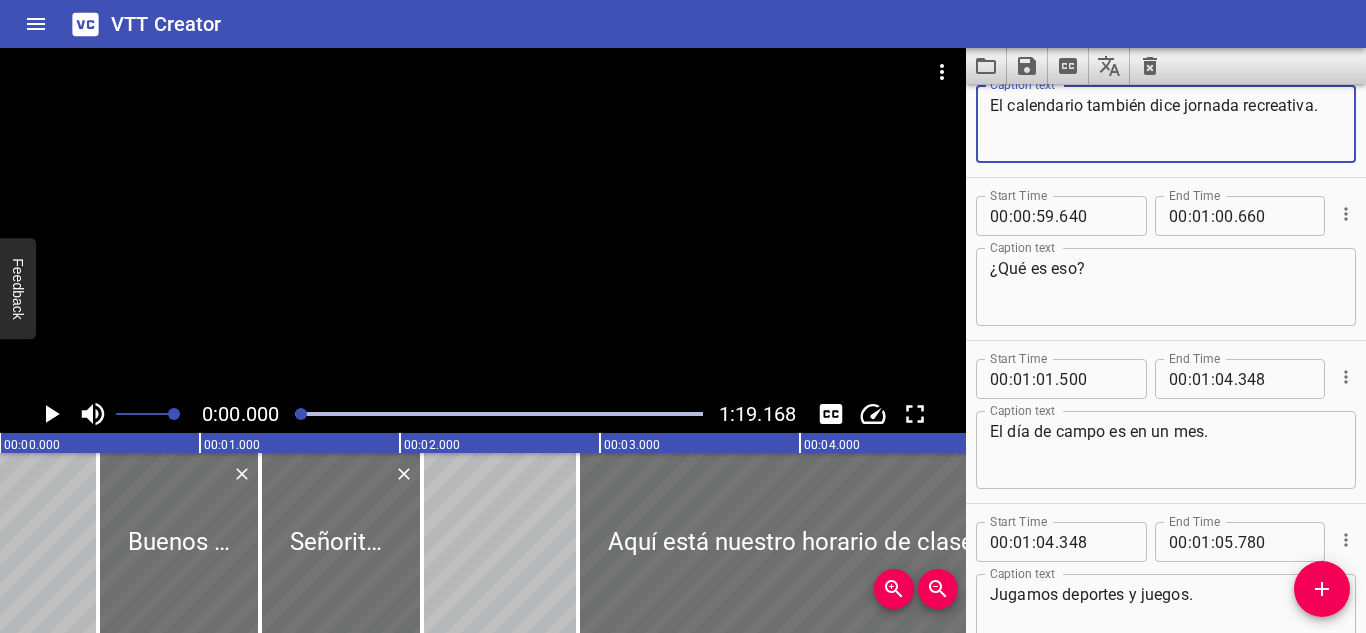 type on "El calendario también dice jornada recreativa." 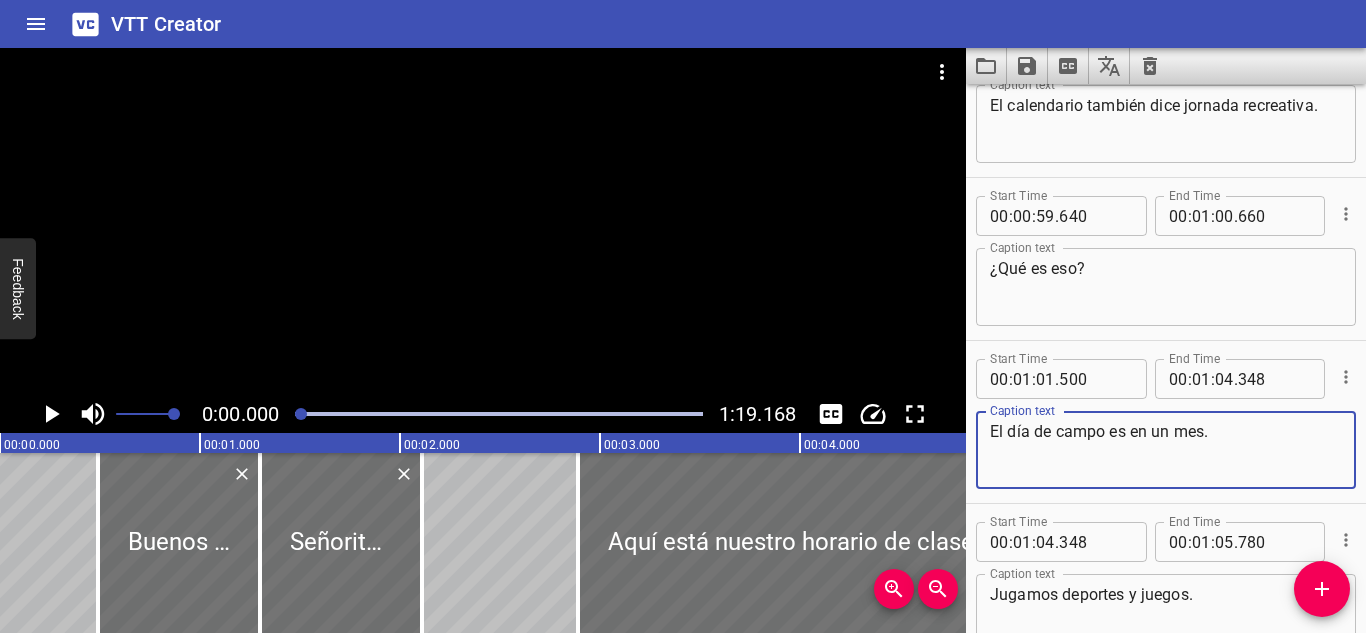 drag, startPoint x: 1249, startPoint y: 437, endPoint x: 693, endPoint y: 440, distance: 556.0081 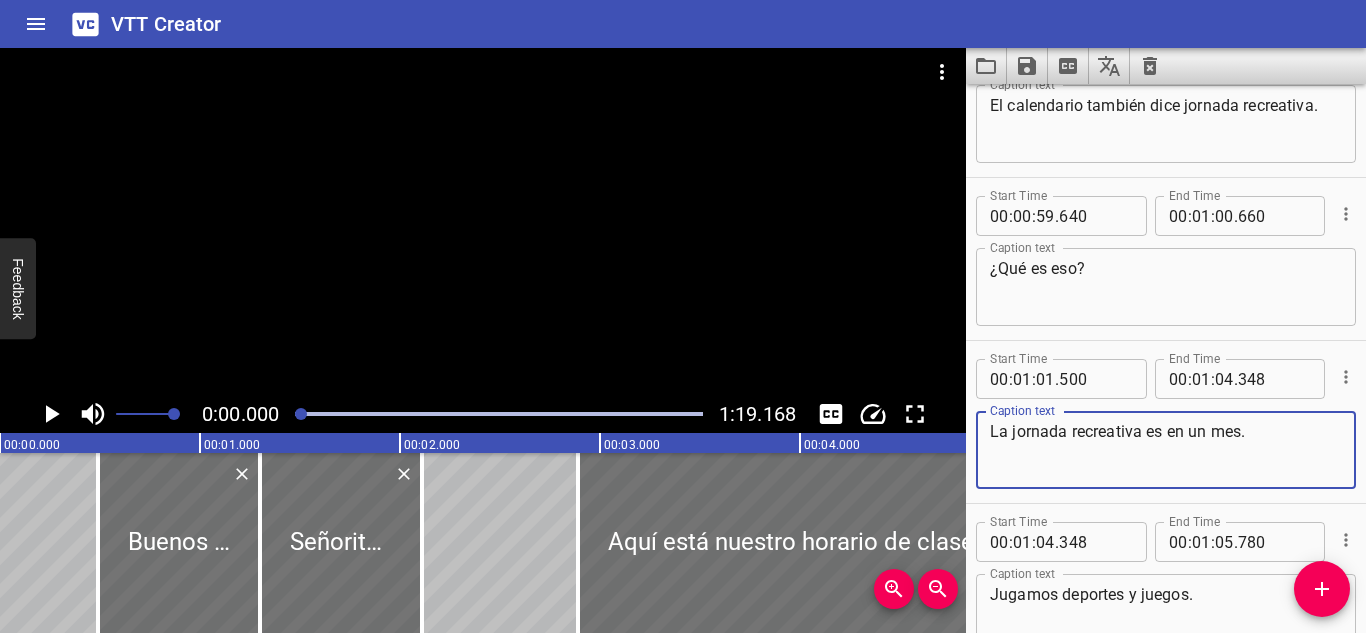 type on "La jornada recreativa es en un mes." 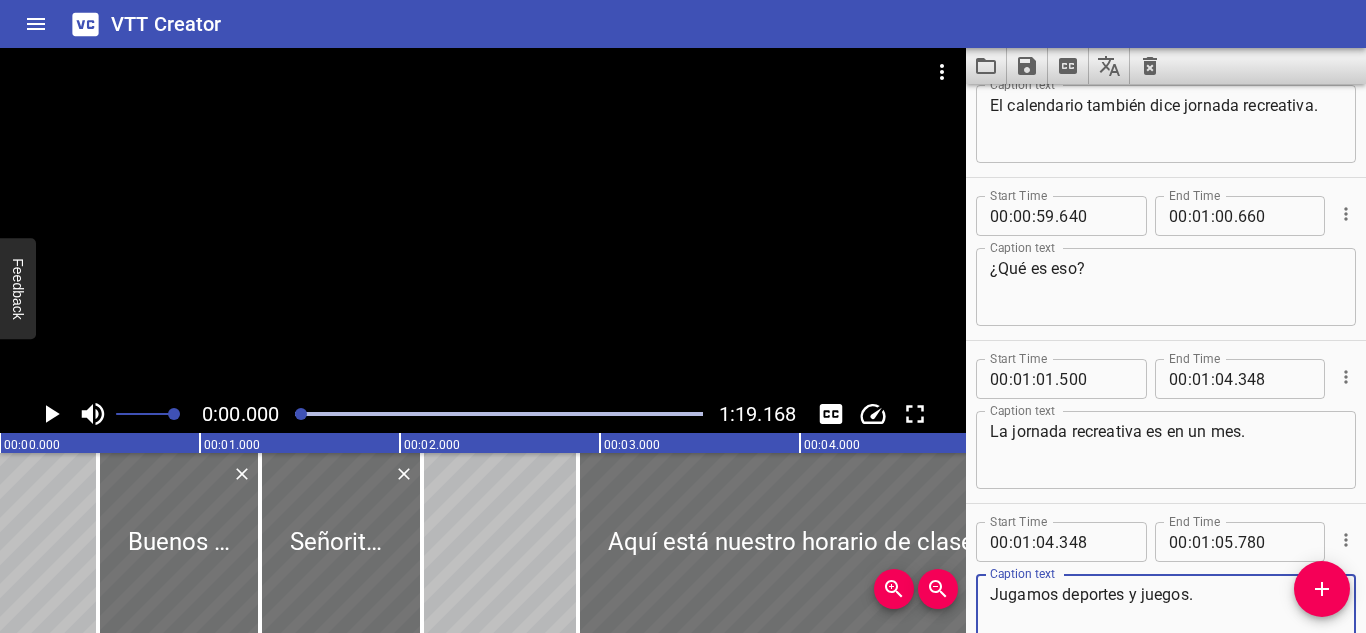 scroll, scrollTop: 4812, scrollLeft: 0, axis: vertical 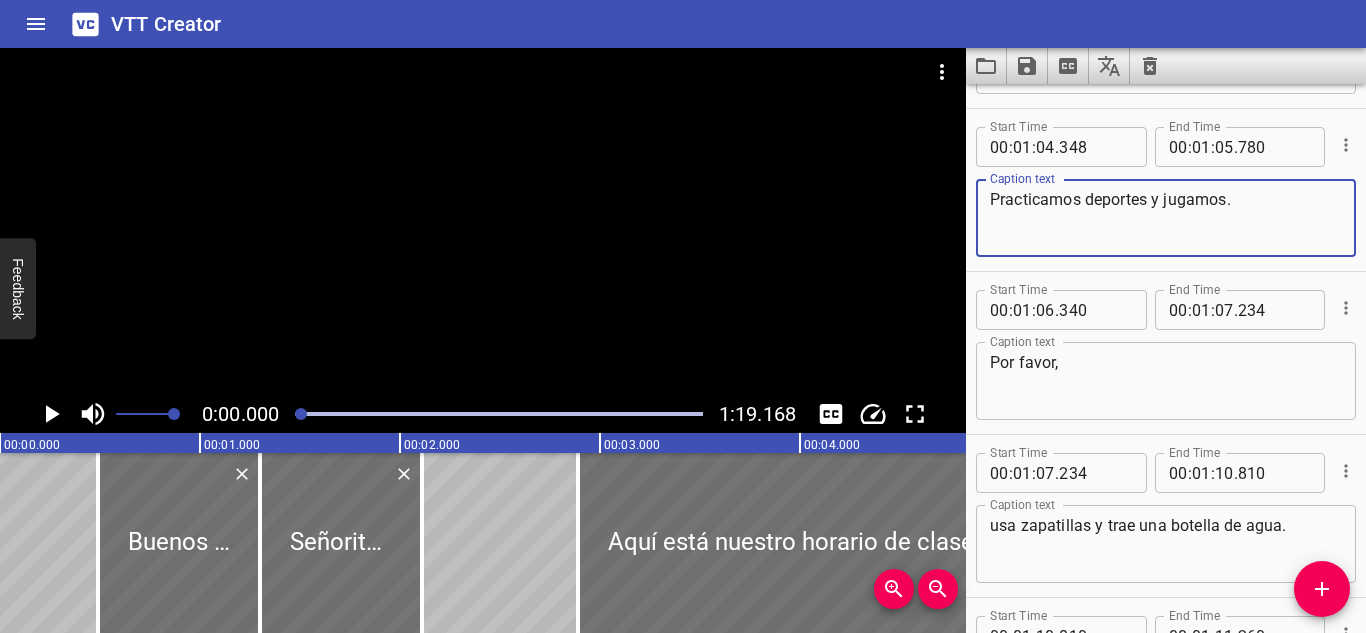 type on "Practicamos deportes y jugamos." 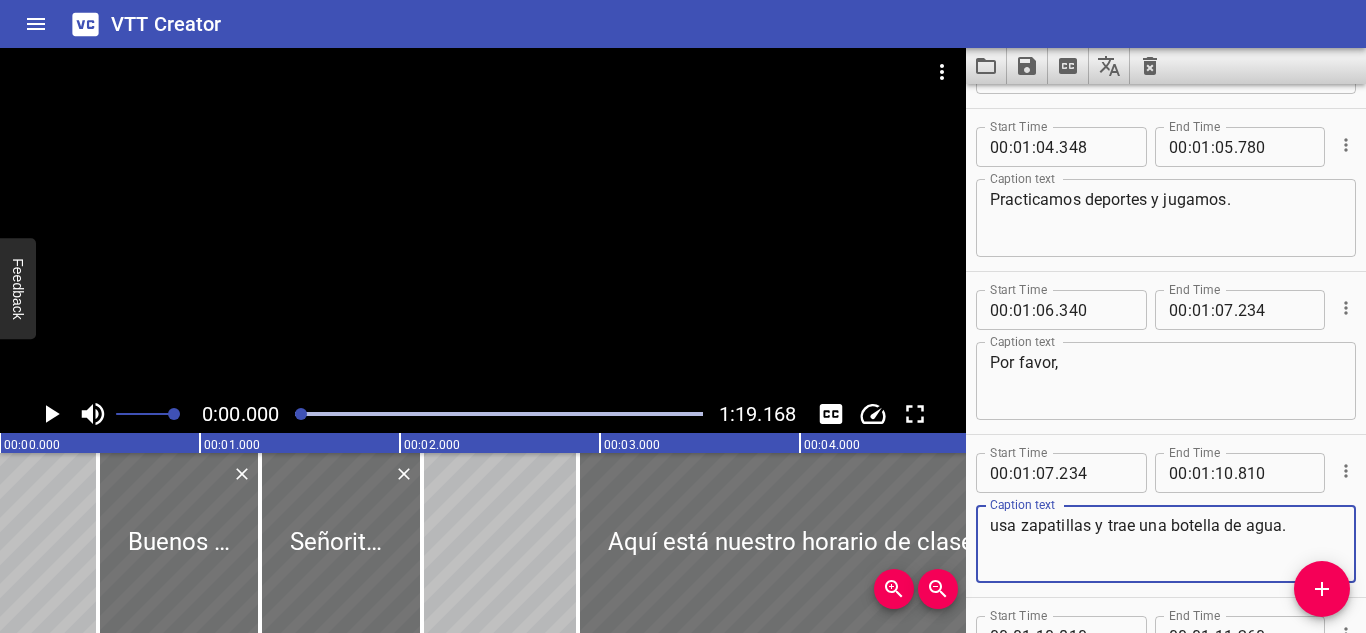 drag, startPoint x: 1001, startPoint y: 520, endPoint x: 974, endPoint y: 520, distance: 27 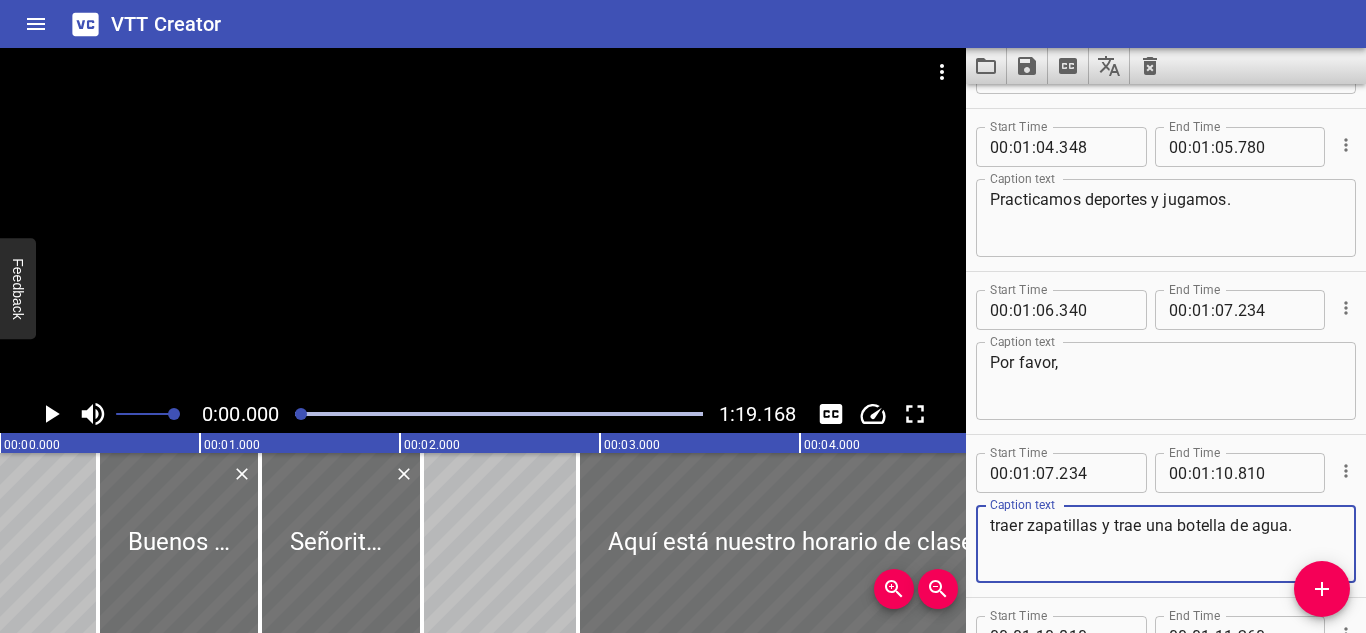 scroll, scrollTop: 5295, scrollLeft: 0, axis: vertical 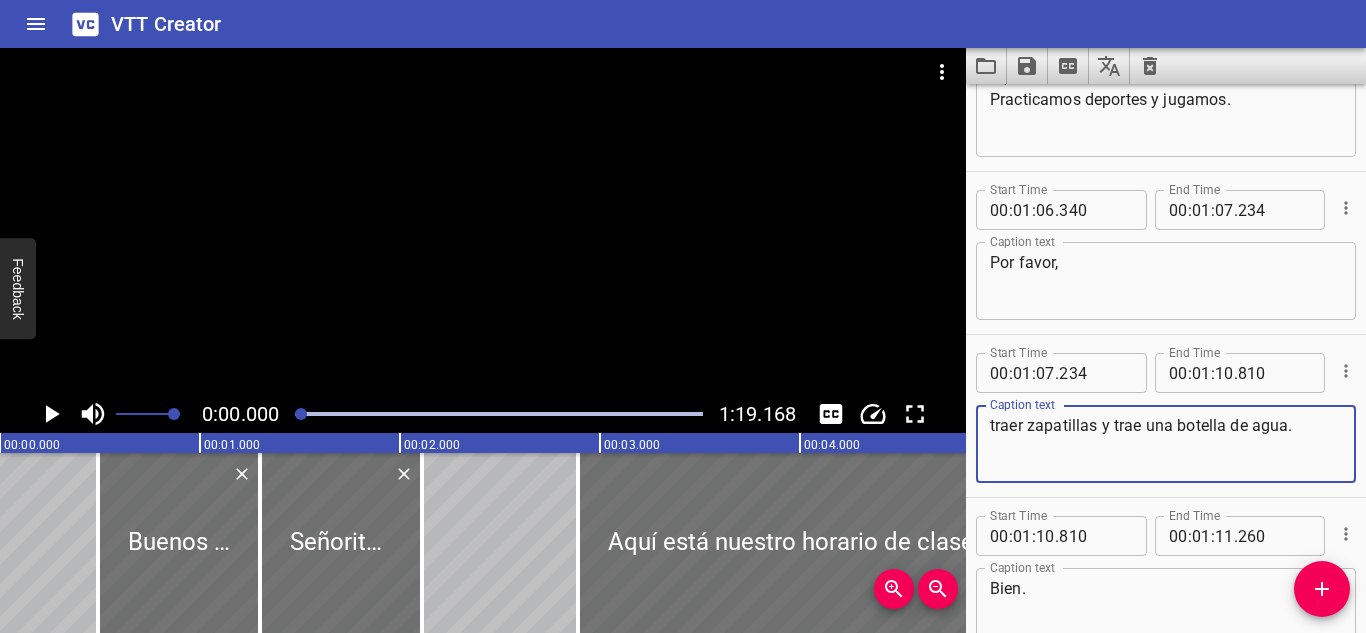 drag, startPoint x: 1311, startPoint y: 428, endPoint x: 1102, endPoint y: 444, distance: 209.61154 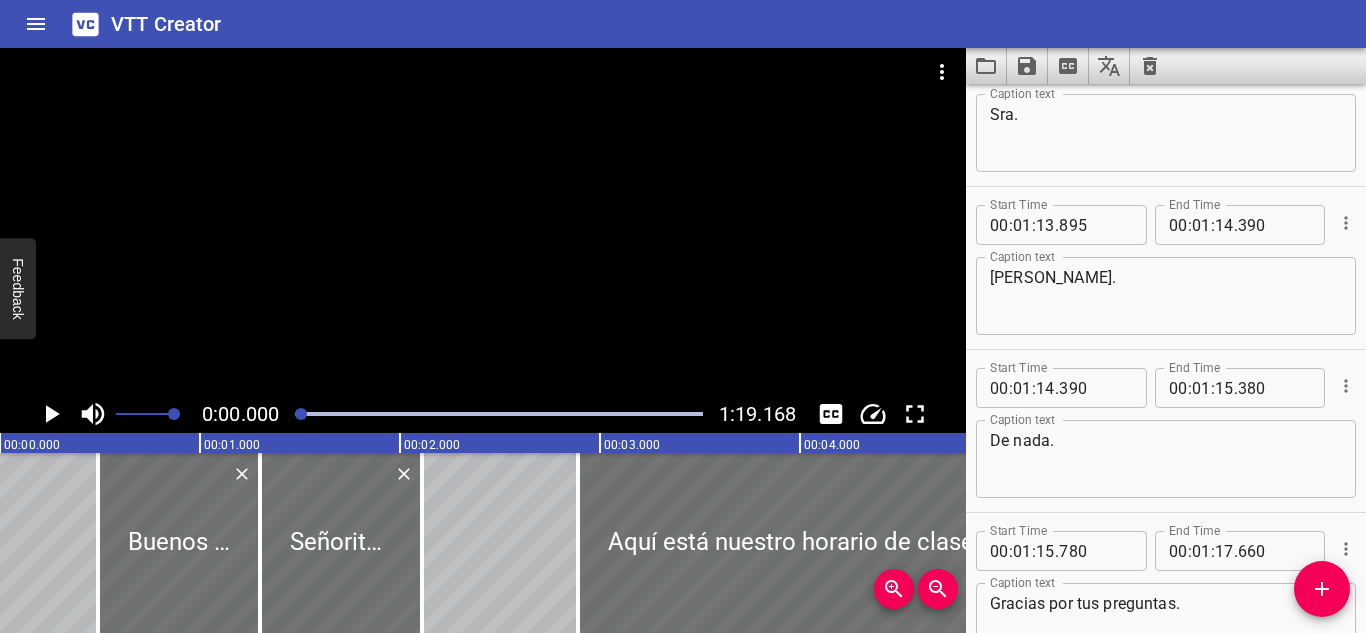 scroll, scrollTop: 6228, scrollLeft: 0, axis: vertical 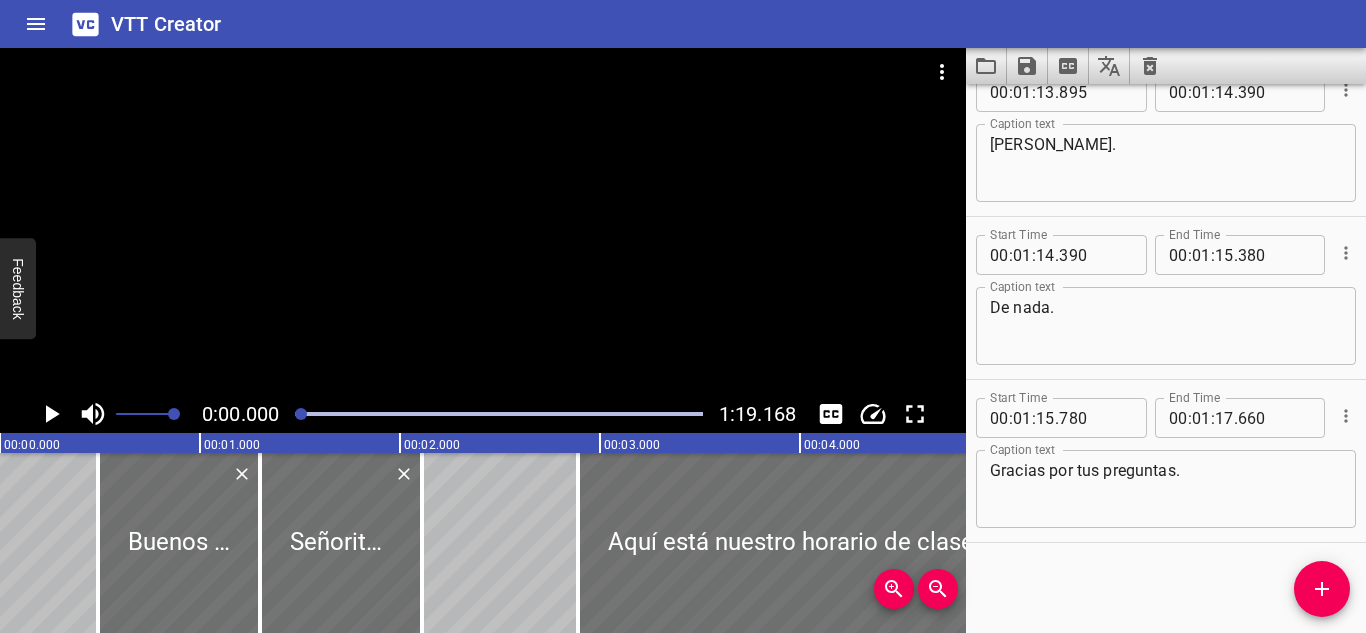 type on "traer zapatillas y una botella de agua." 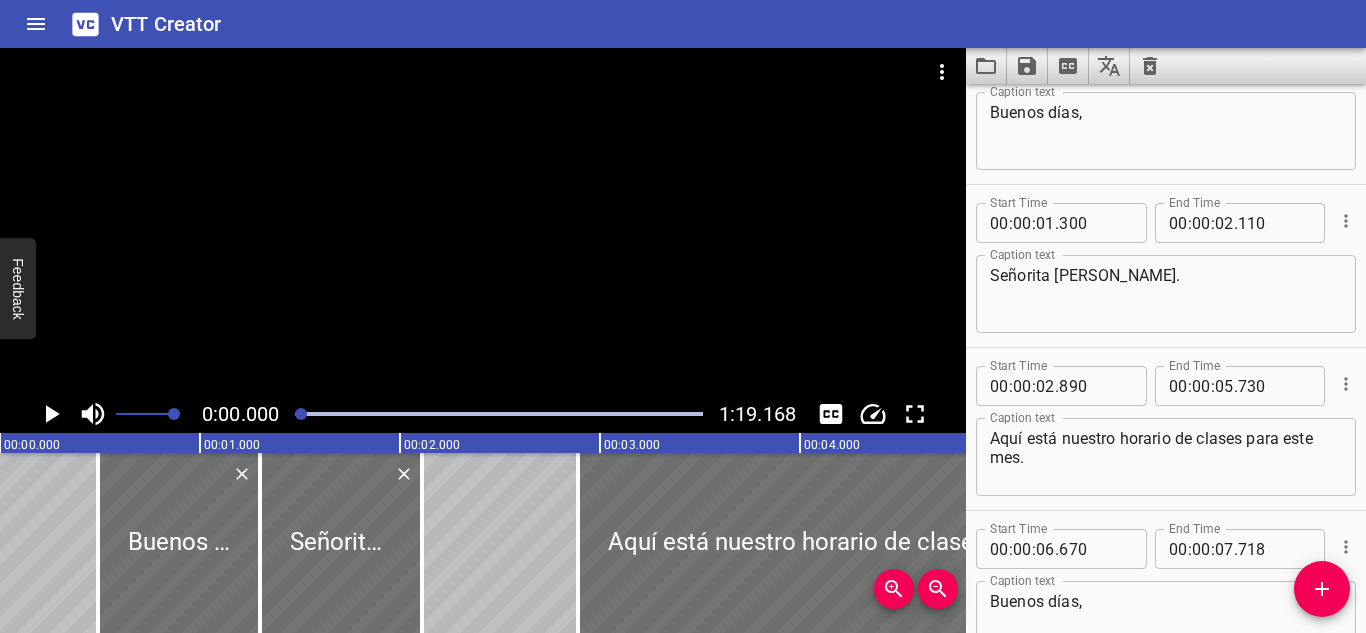 scroll, scrollTop: 0, scrollLeft: 0, axis: both 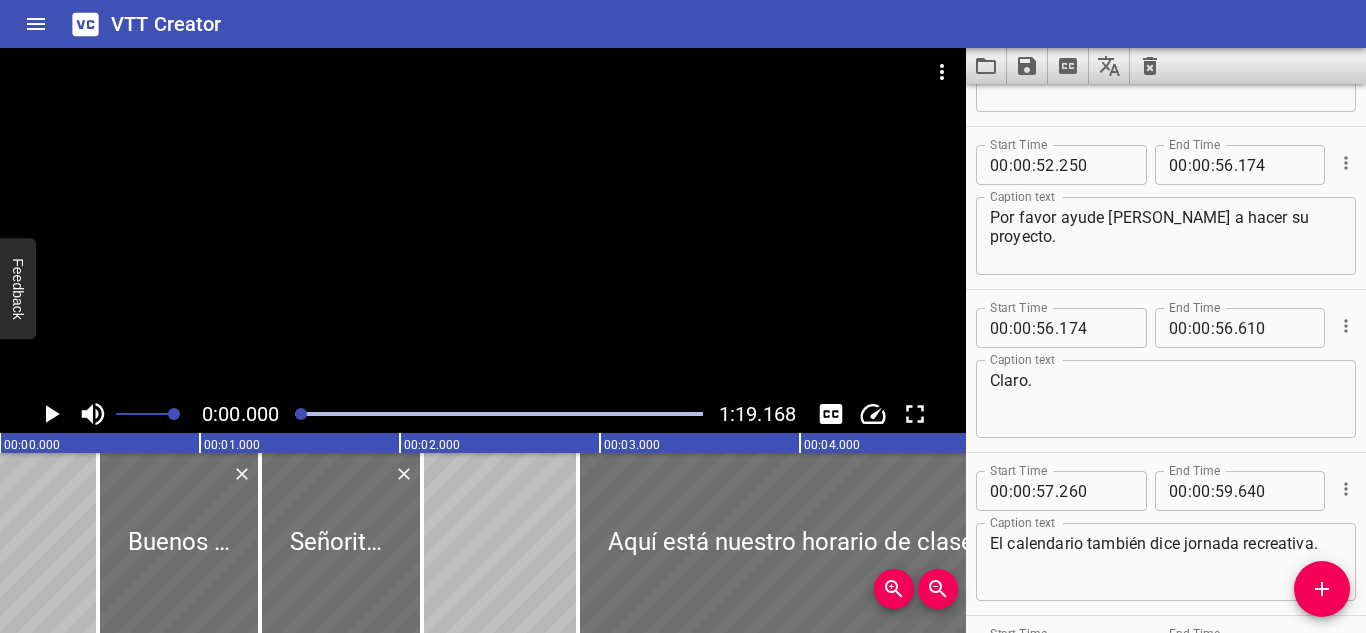 type on "Gracias por sus preguntas." 